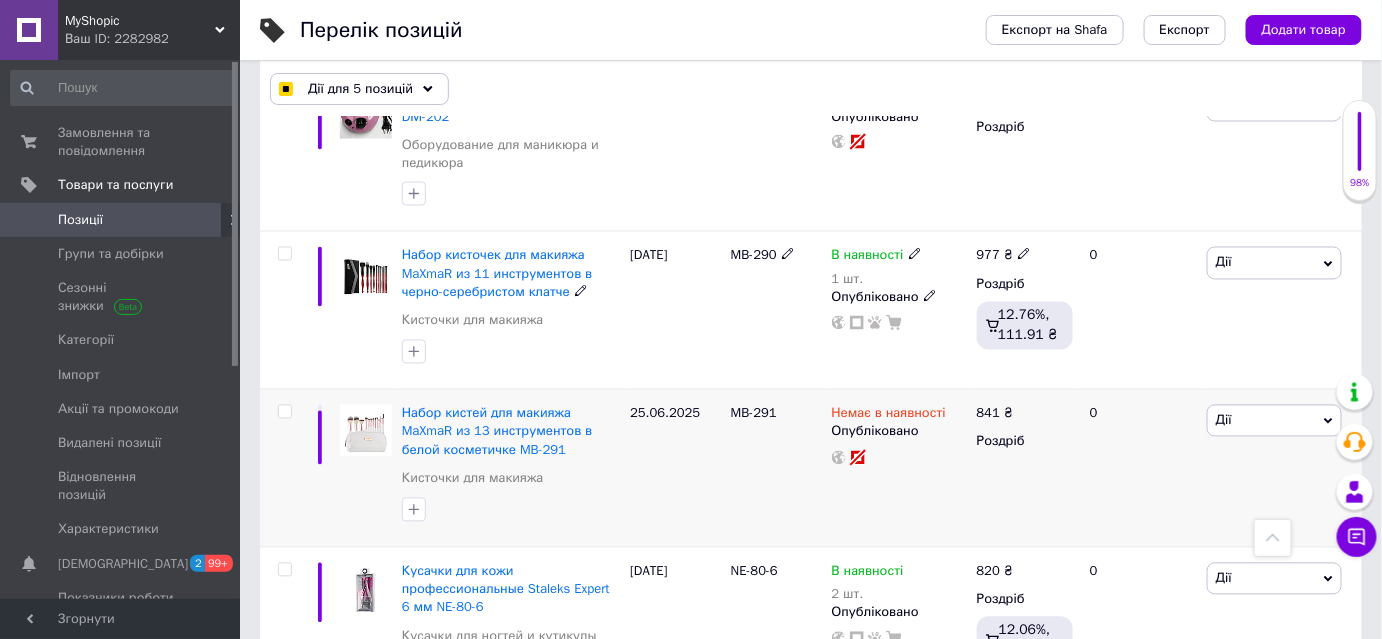 scroll, scrollTop: 3635, scrollLeft: 0, axis: vertical 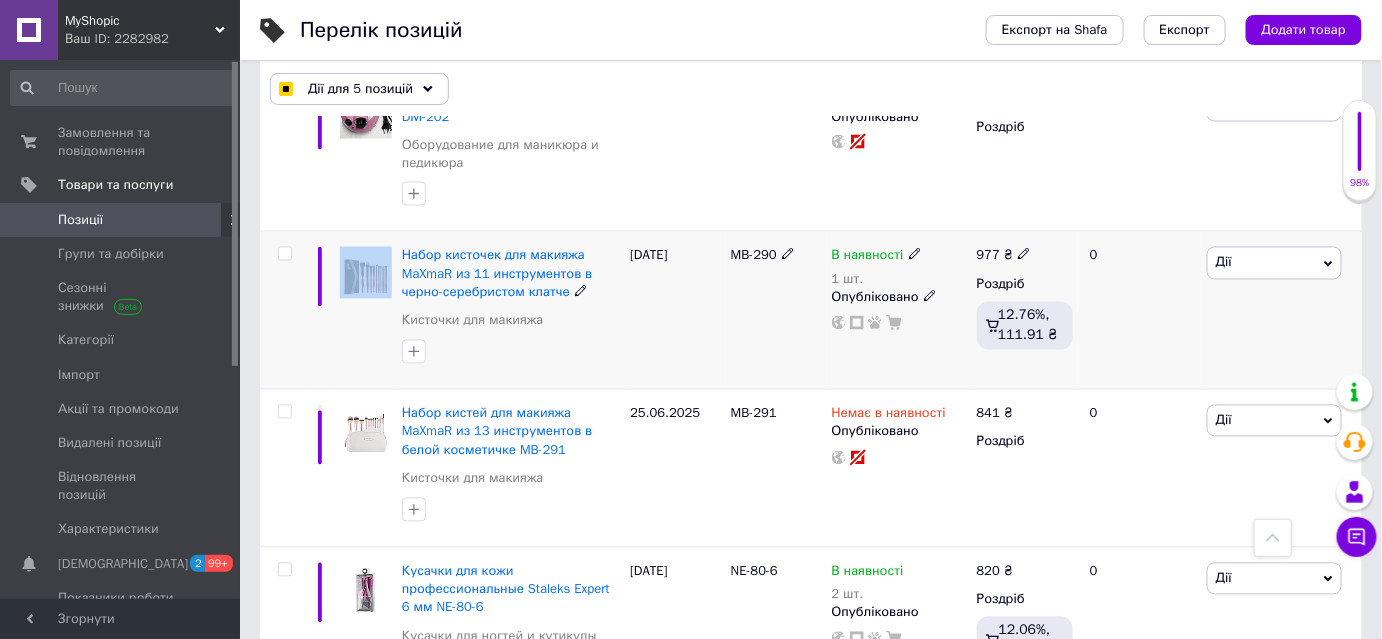 drag, startPoint x: 395, startPoint y: 153, endPoint x: 442, endPoint y: 150, distance: 47.095646 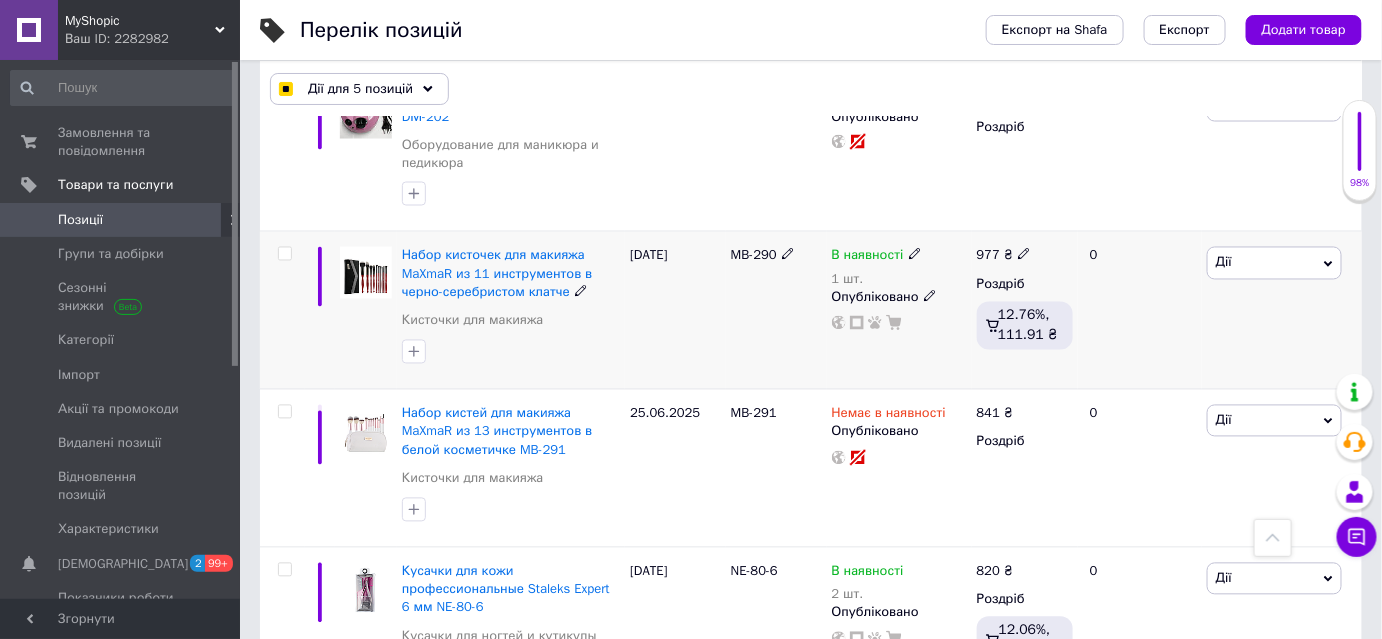 click on "Набор кисточек для макияжа MaXmaR из 11 инструментов в черно-серебристом клатче Кисточки для макияжа" at bounding box center (511, 311) 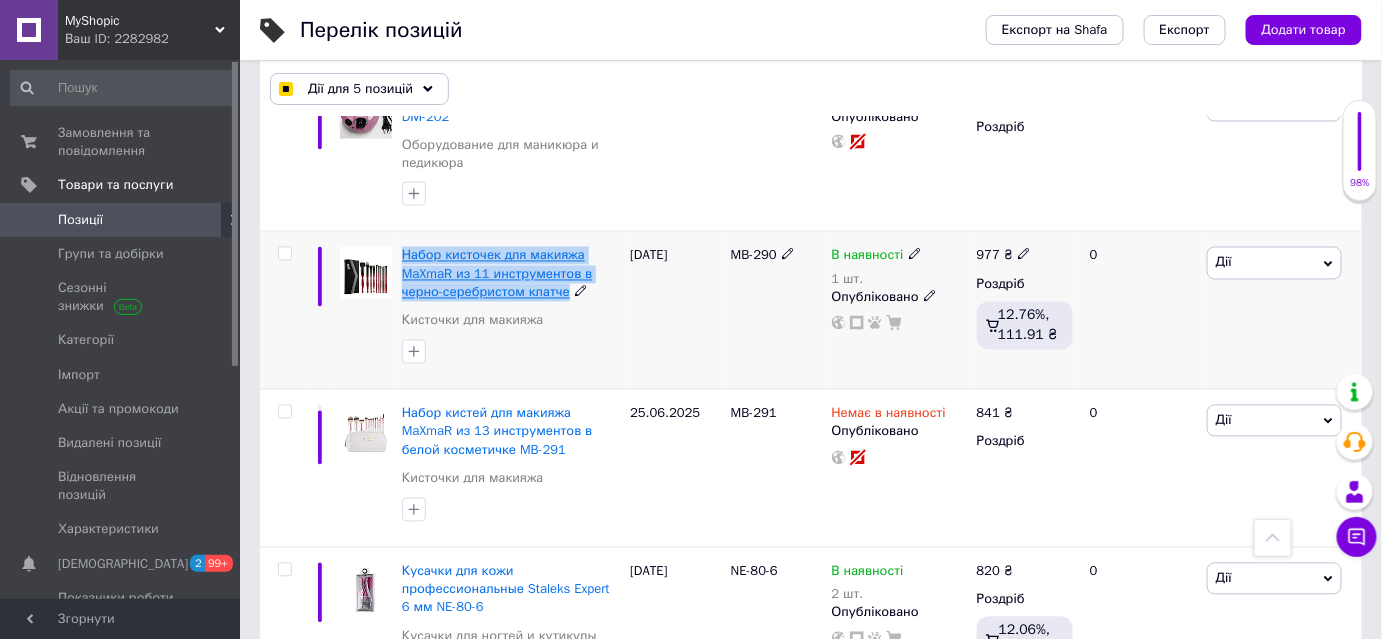 drag, startPoint x: 398, startPoint y: 175, endPoint x: 563, endPoint y: 208, distance: 168.26764 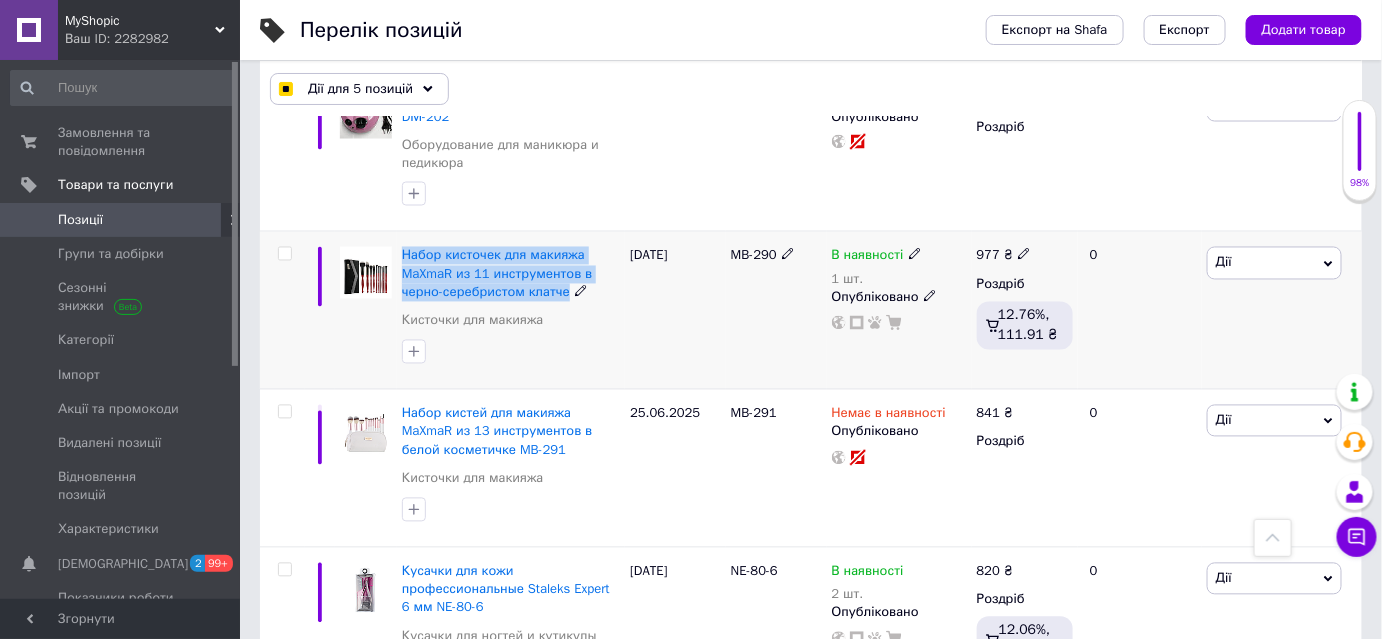 copy on "Набор кисточек для макияжа MaXmaR из 11 инструментов в черно-серебристом клатче" 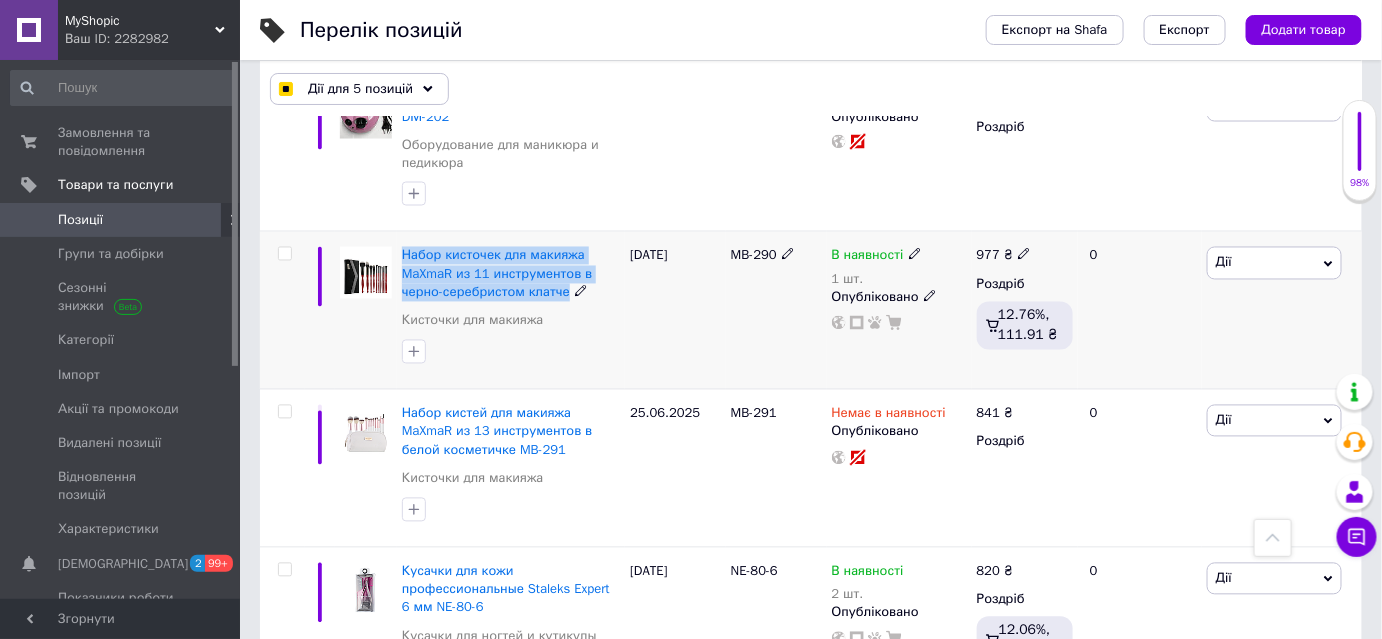 scroll, scrollTop: 3726, scrollLeft: 0, axis: vertical 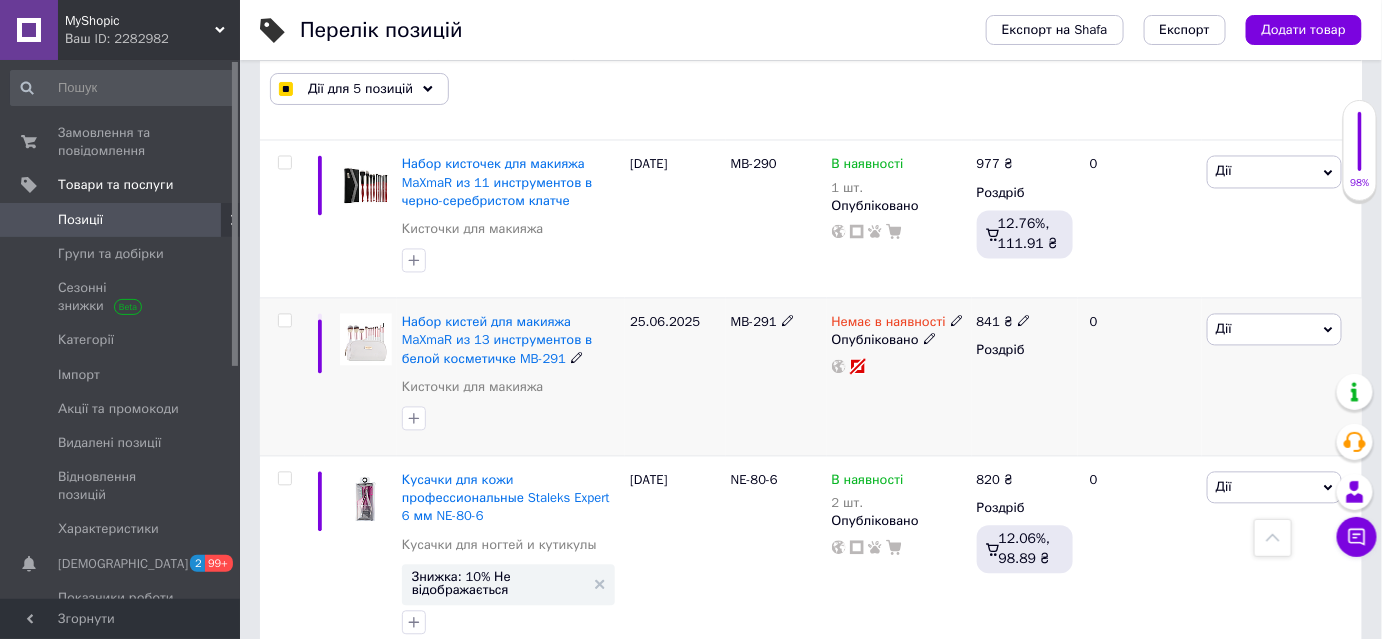 click 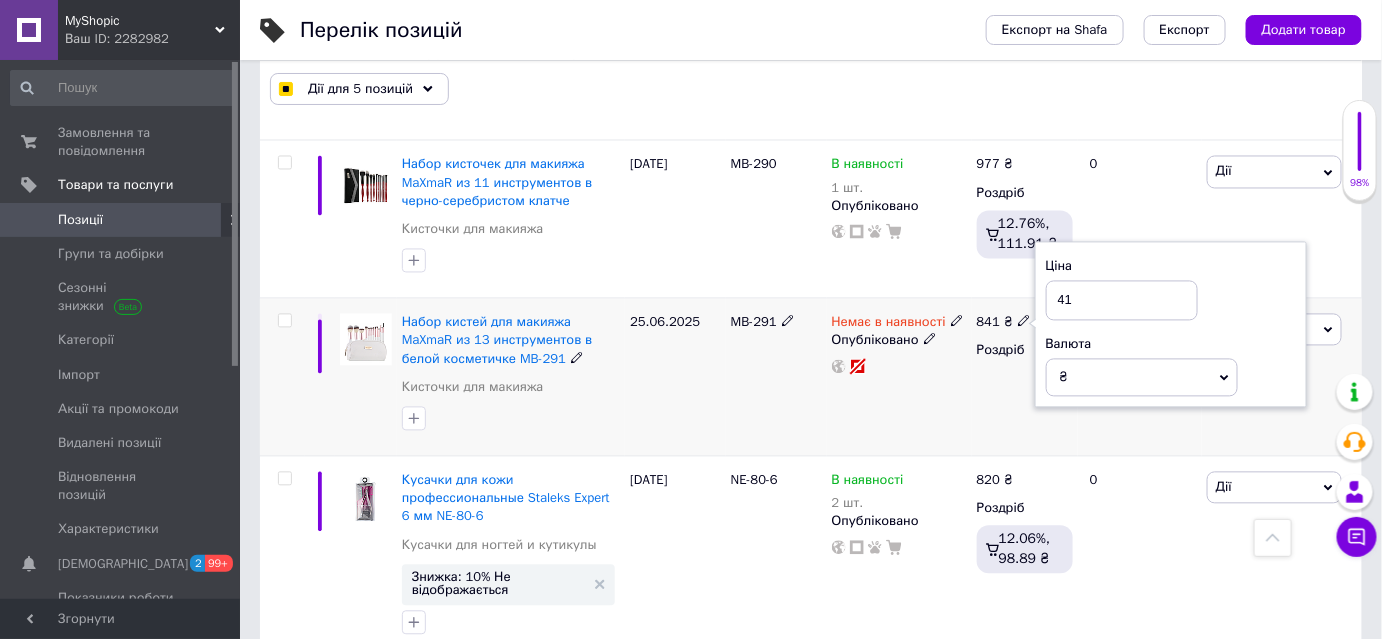 type on "941" 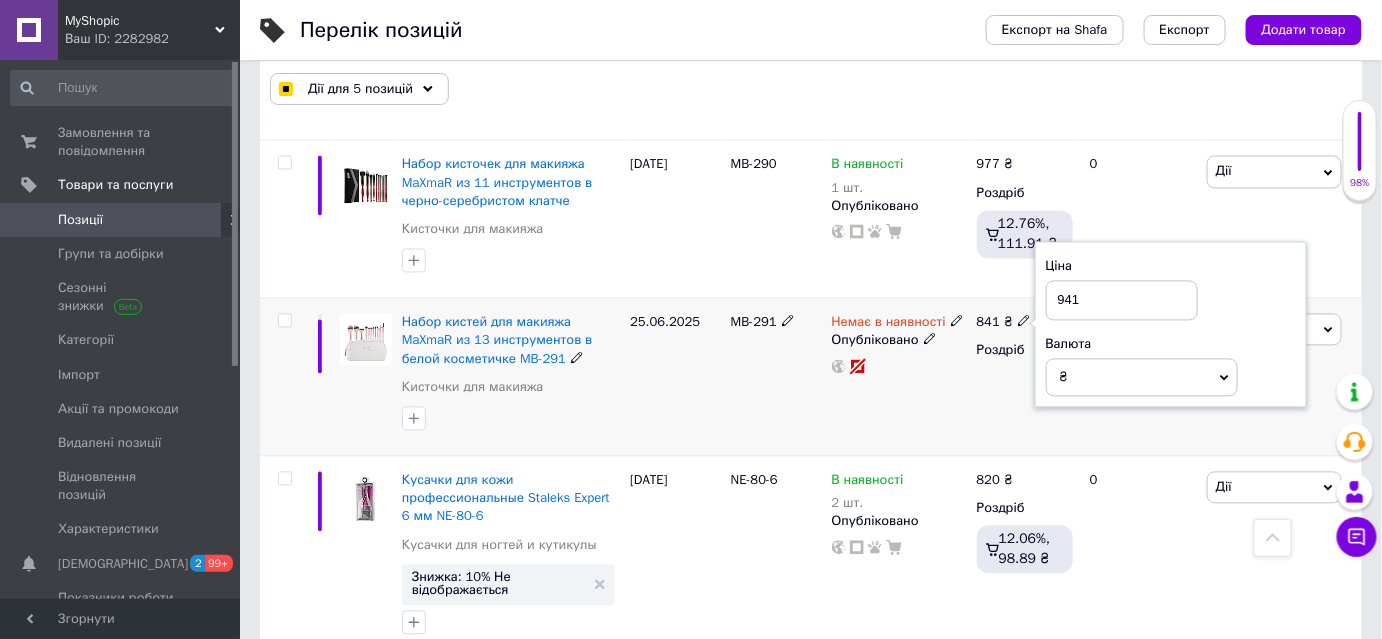 checkbox on "true" 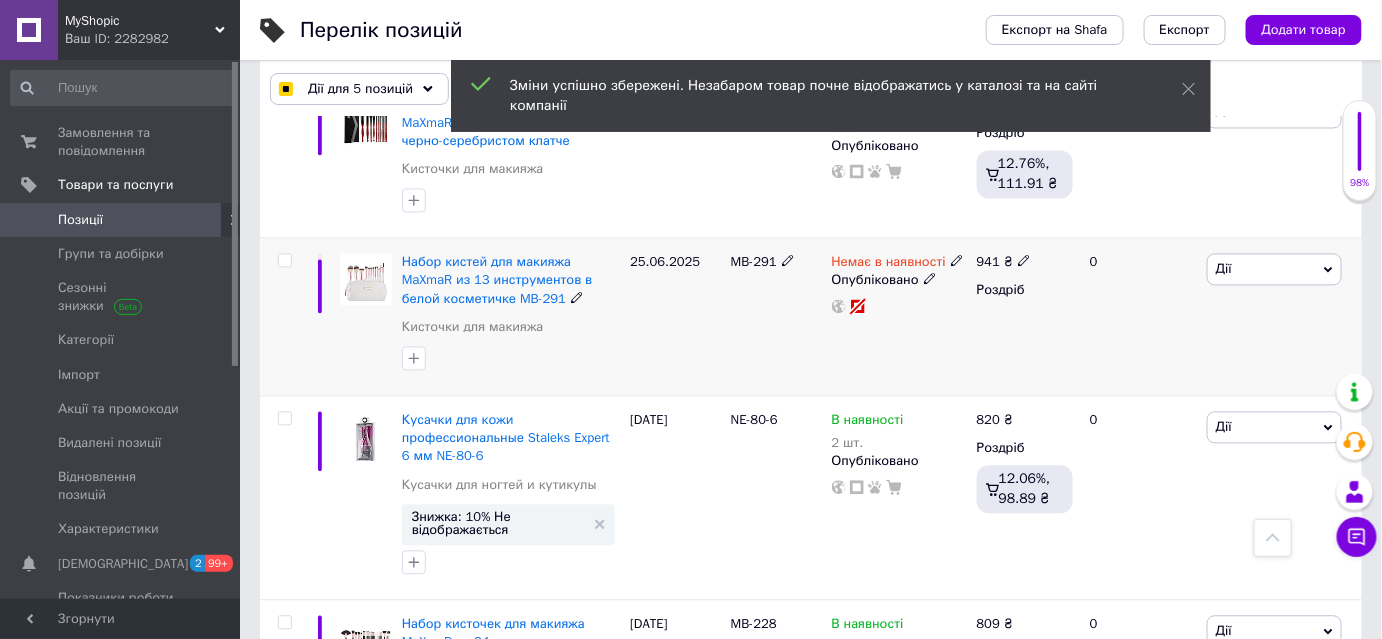 scroll, scrollTop: 3817, scrollLeft: 0, axis: vertical 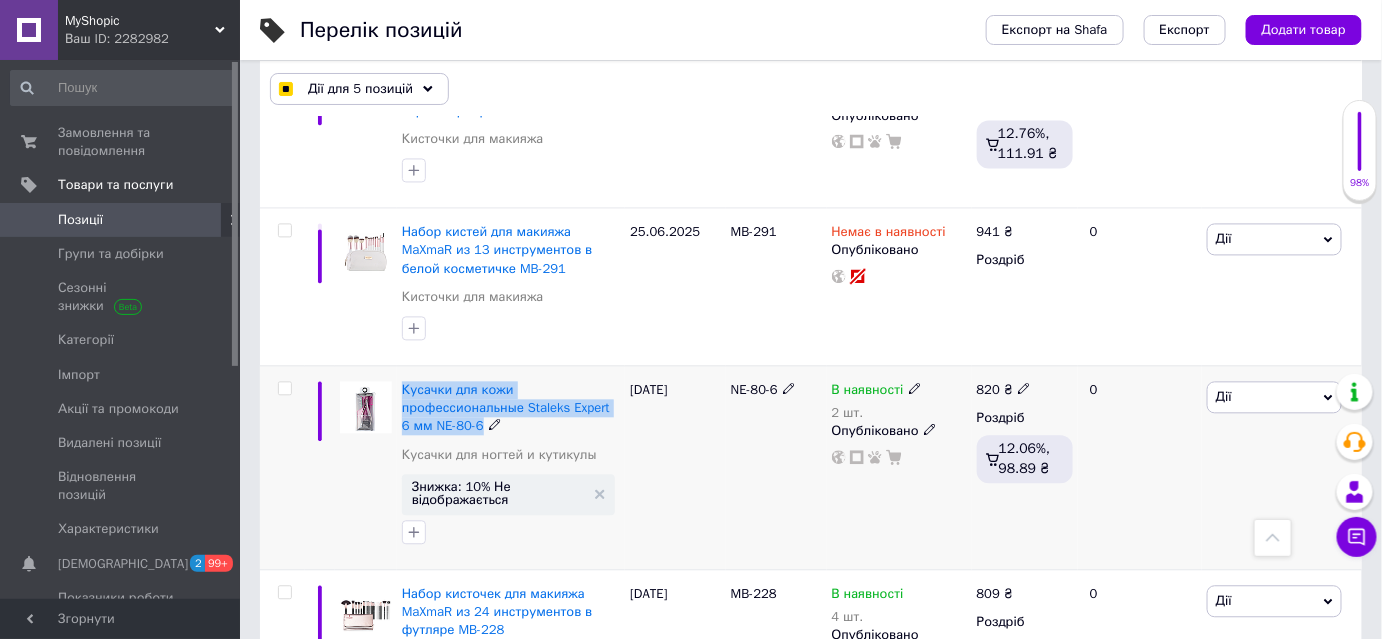 drag, startPoint x: 400, startPoint y: 309, endPoint x: 474, endPoint y: 345, distance: 82.29216 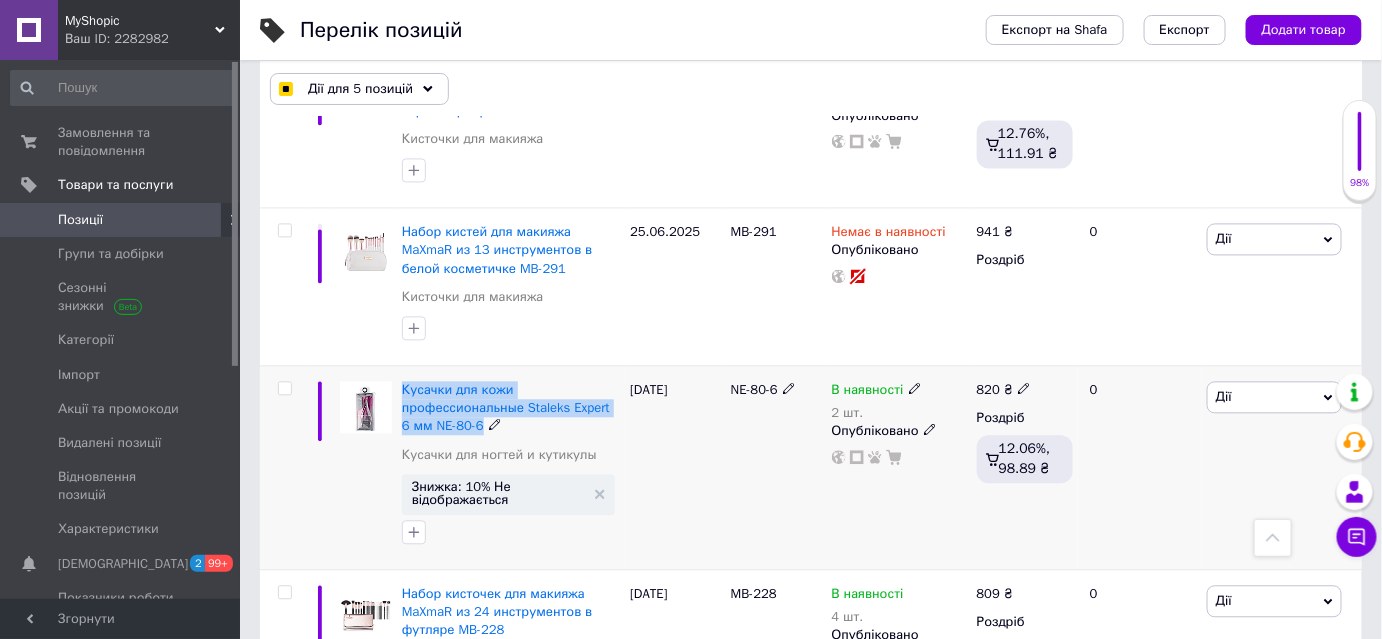 copy on "Кусачки для кожи профессиональные Staleks Expert 6 мм NE-80-6" 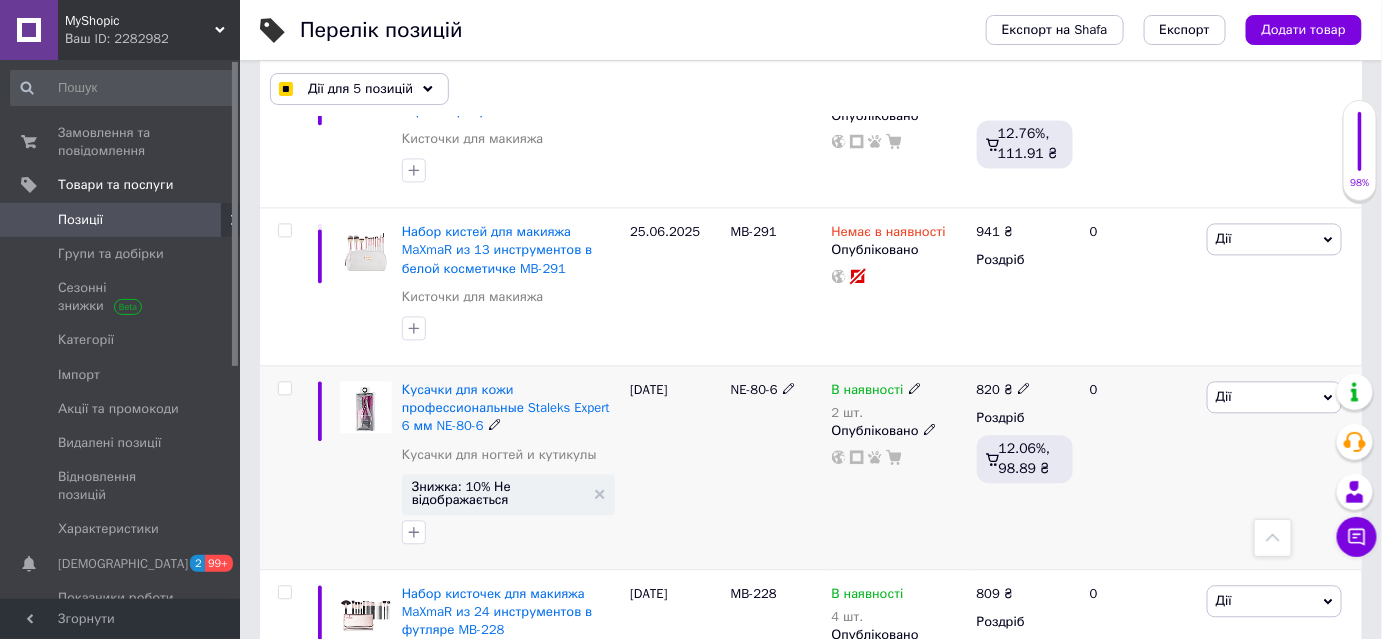 click 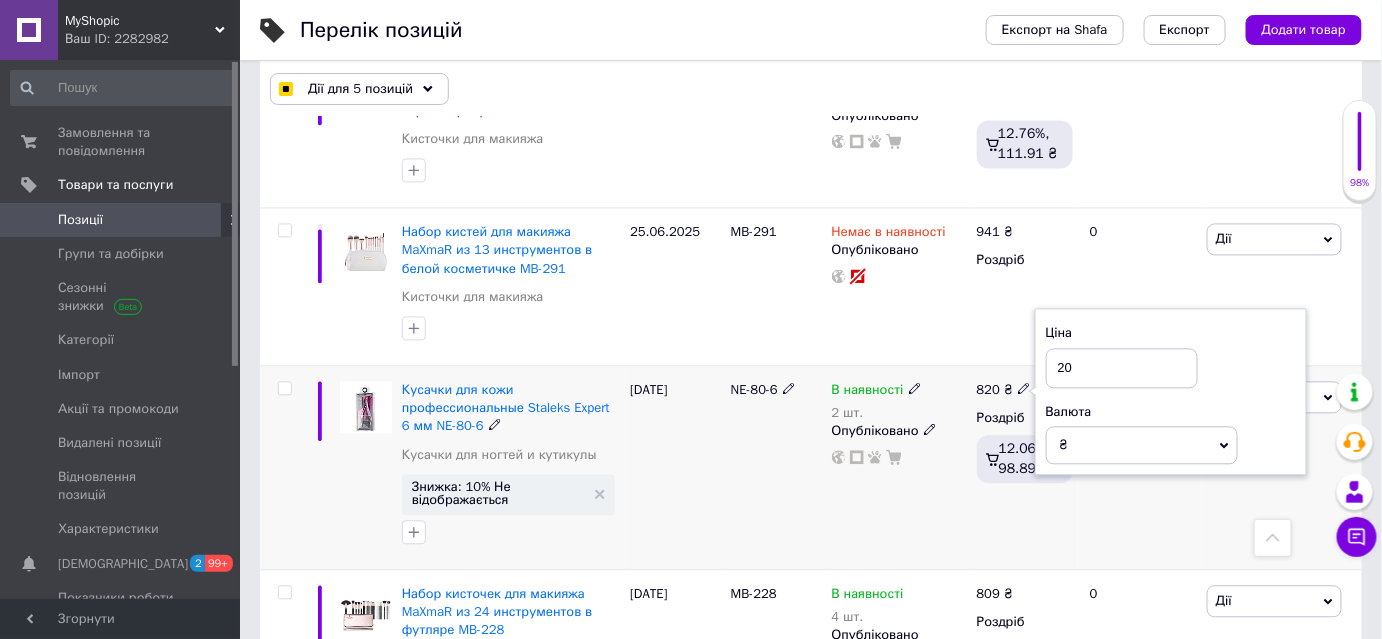 type on "920" 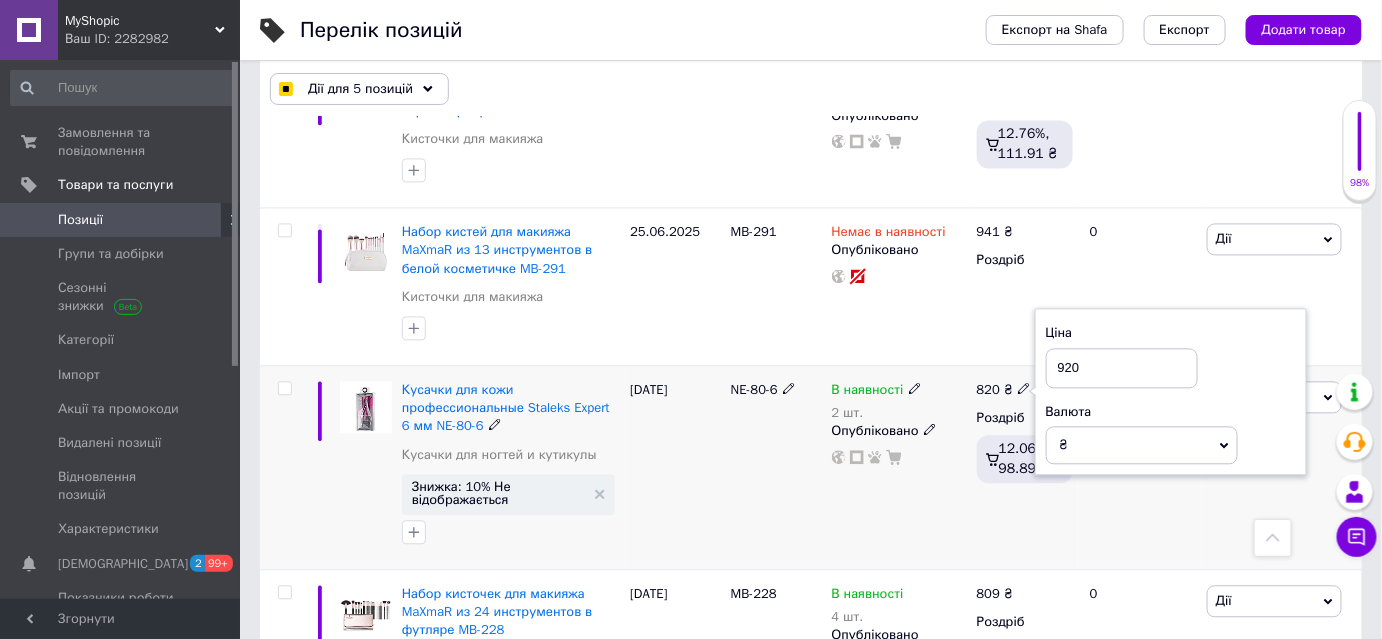 checkbox on "true" 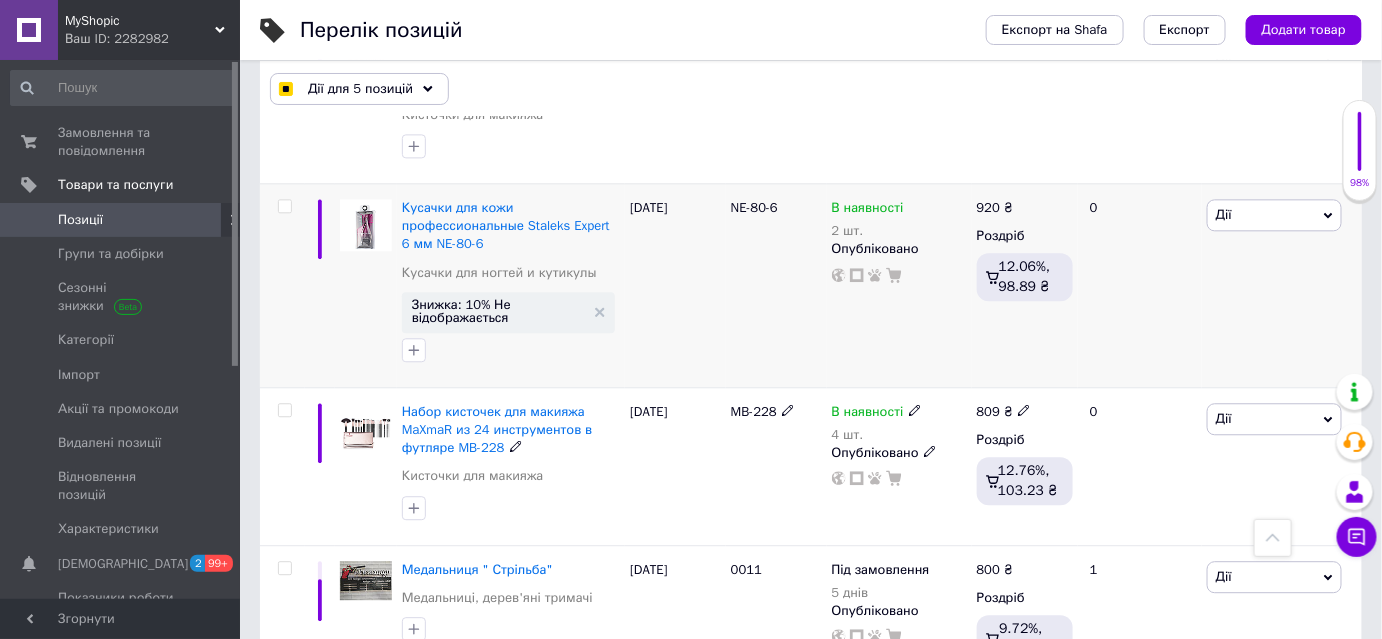 scroll, scrollTop: 4090, scrollLeft: 0, axis: vertical 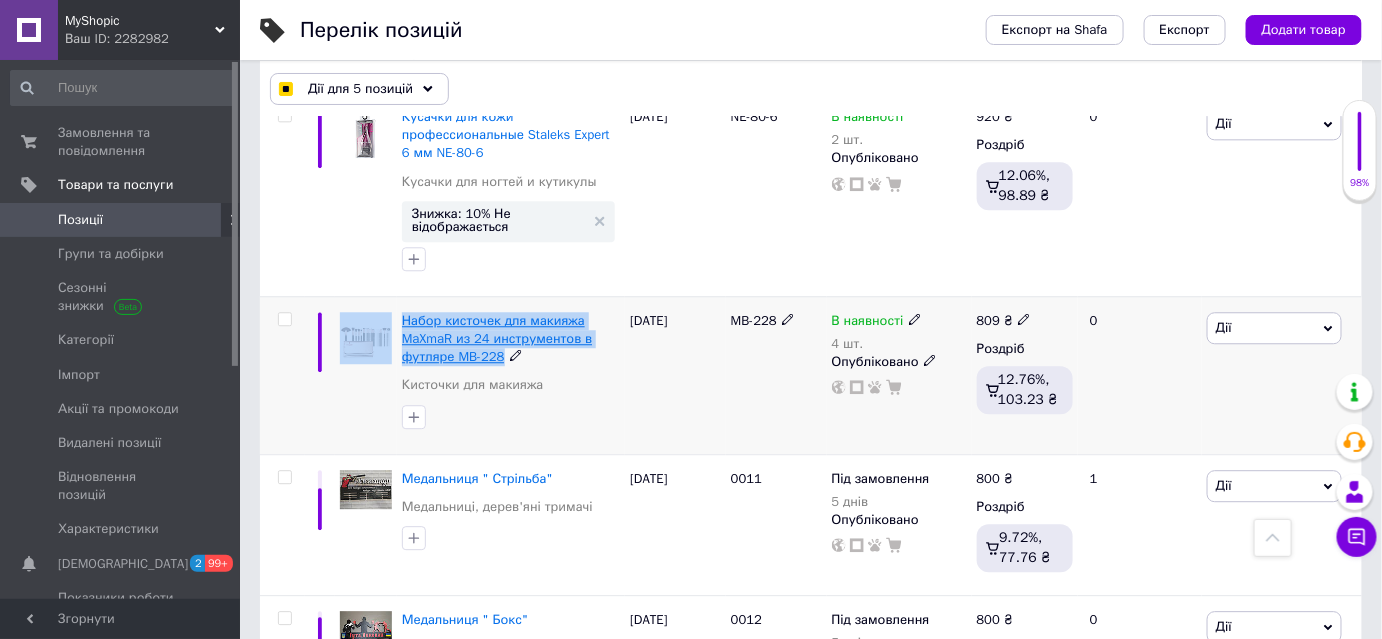 drag, startPoint x: 394, startPoint y: 242, endPoint x: 497, endPoint y: 274, distance: 107.856384 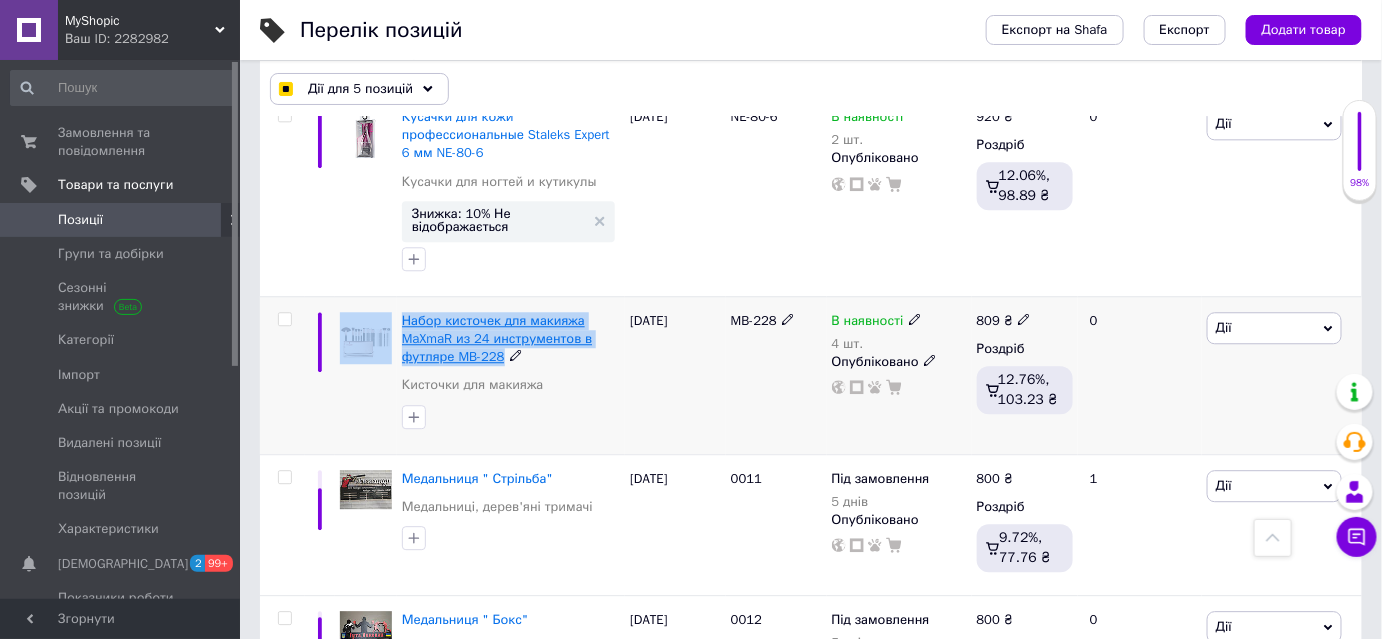 copy on "Набор кисточек для макияжа MaXmaR из 24 инструментов в футляре MB-228" 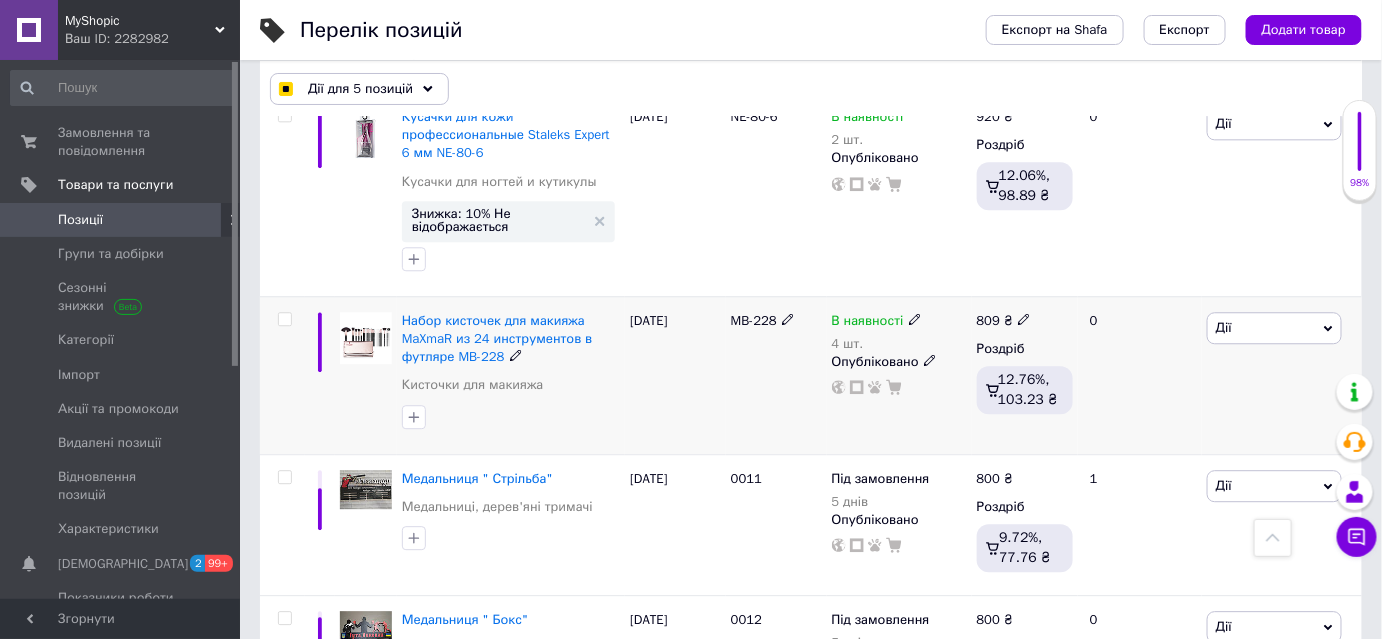 click 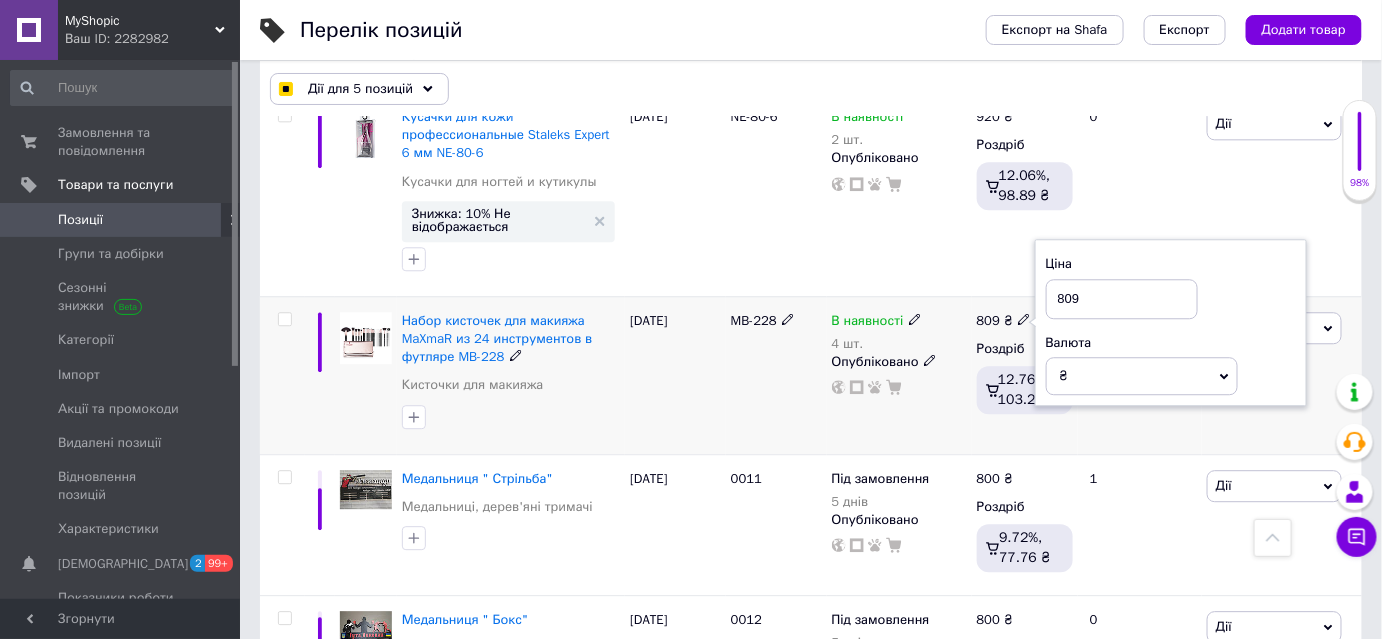 click on "809" at bounding box center [1122, 299] 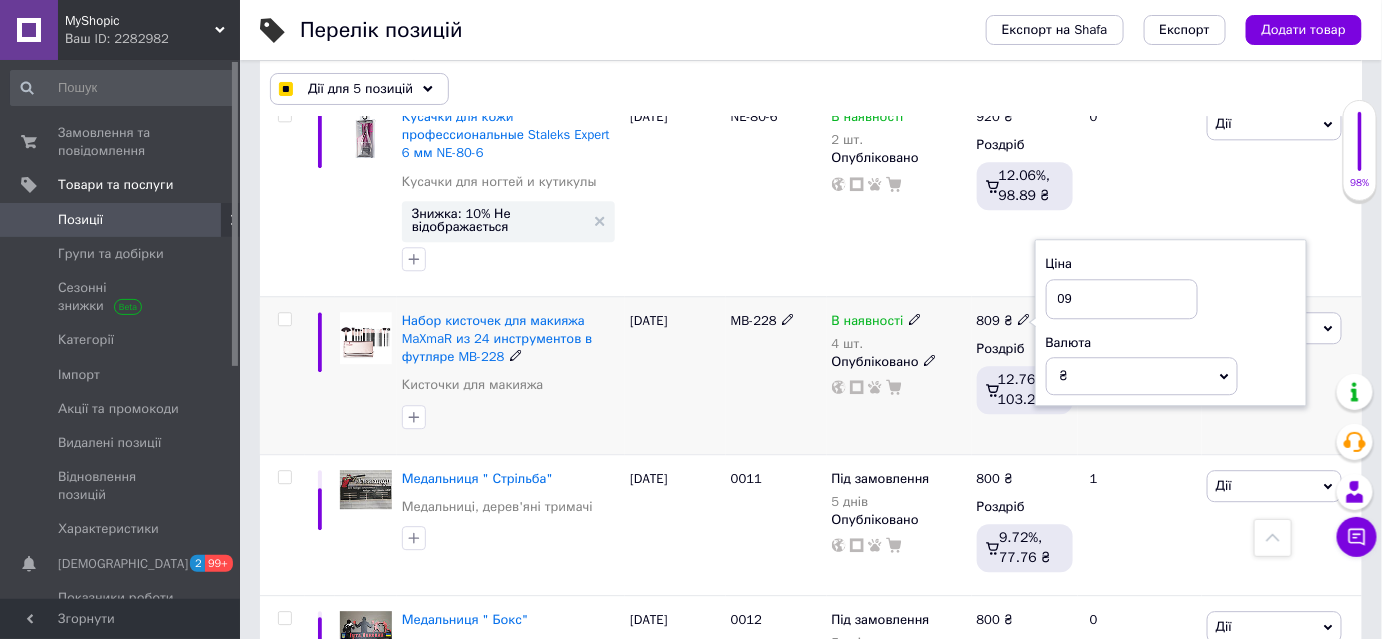 type on "909" 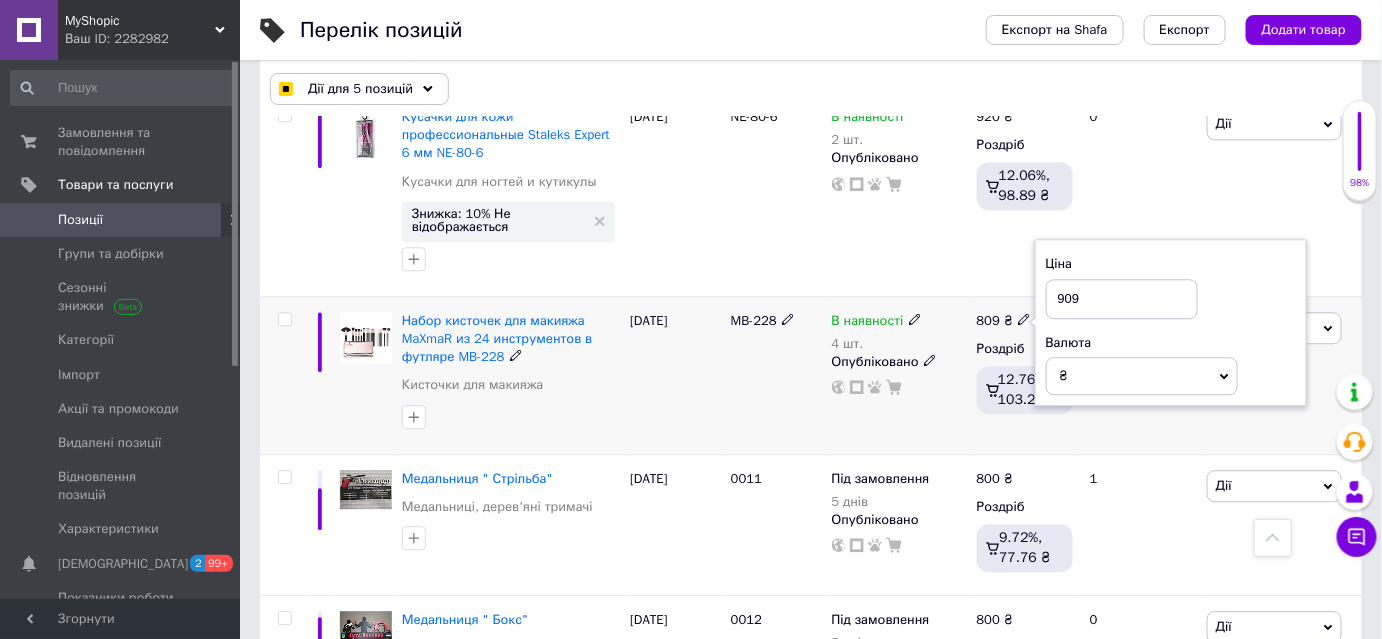 checkbox on "true" 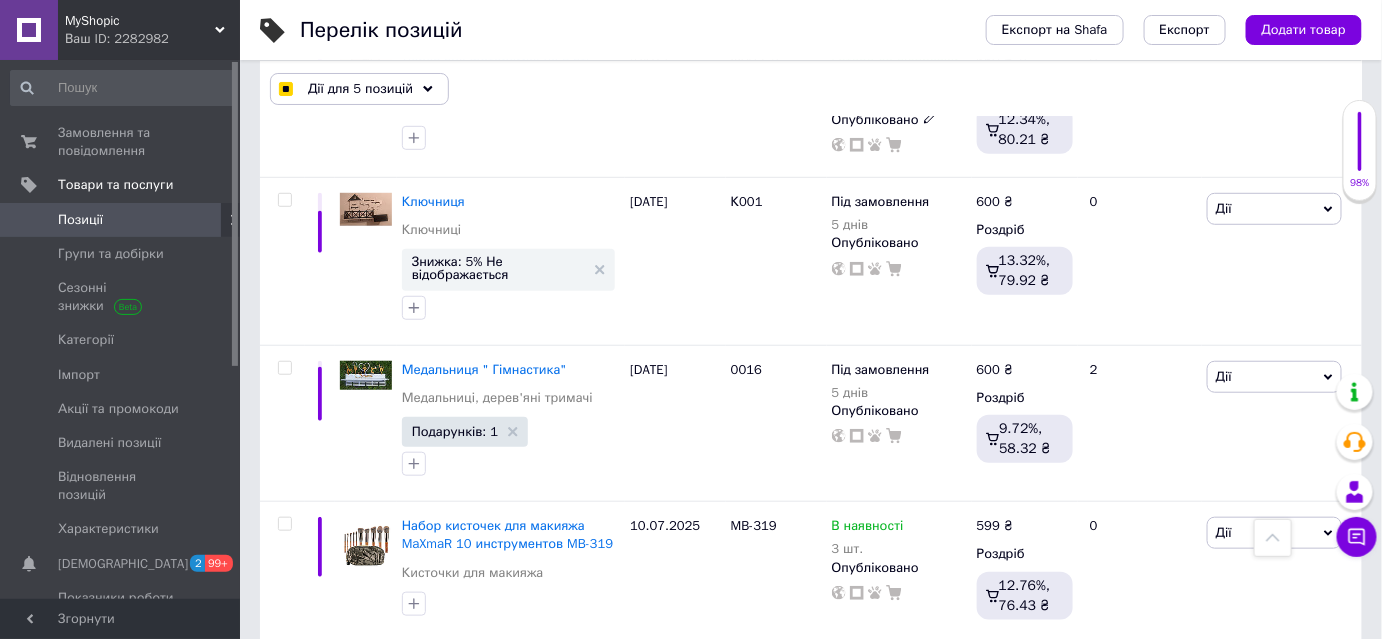 scroll, scrollTop: 5453, scrollLeft: 0, axis: vertical 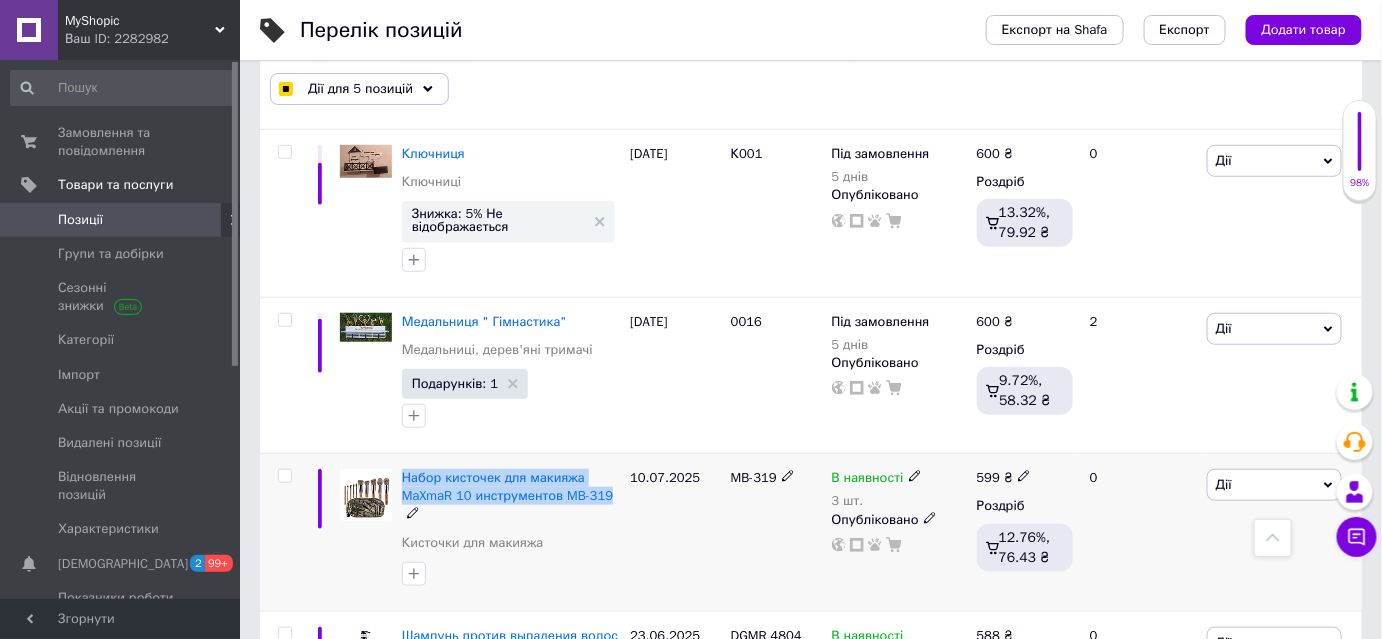 drag, startPoint x: 399, startPoint y: 382, endPoint x: 616, endPoint y: 404, distance: 218.11235 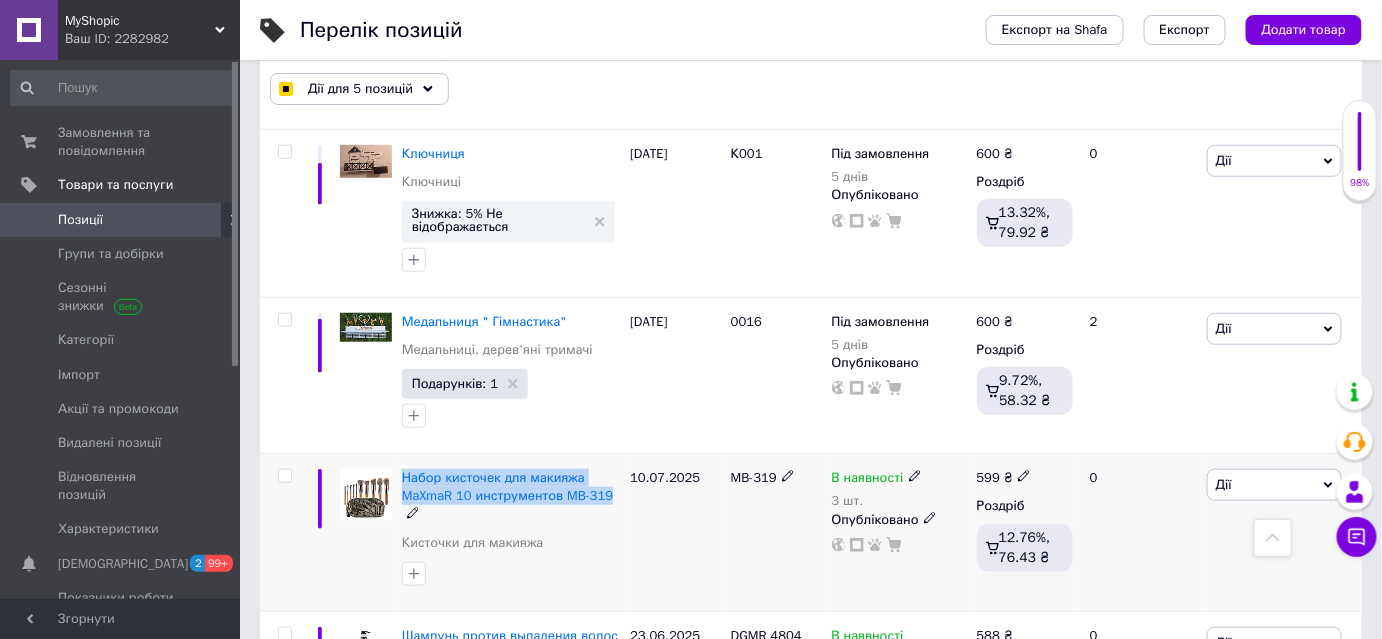 copy on "Набор кисточек для макияжа MaXmaR 10 инструментов MB-319" 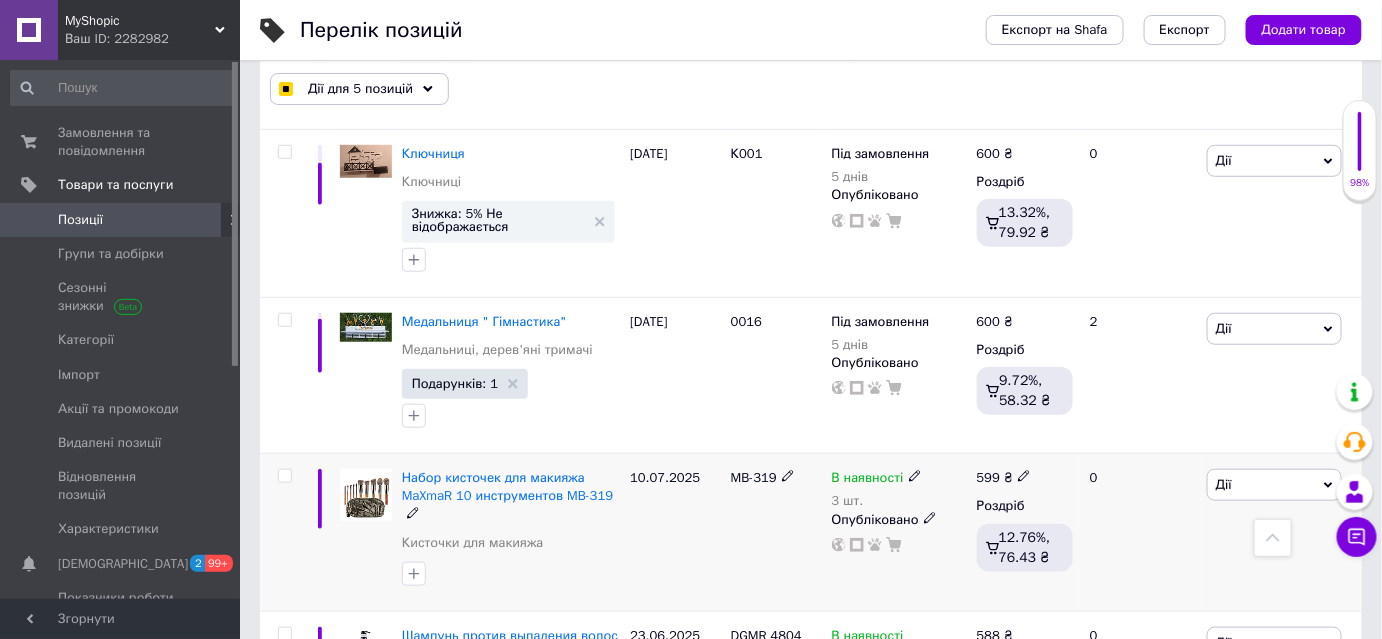 click 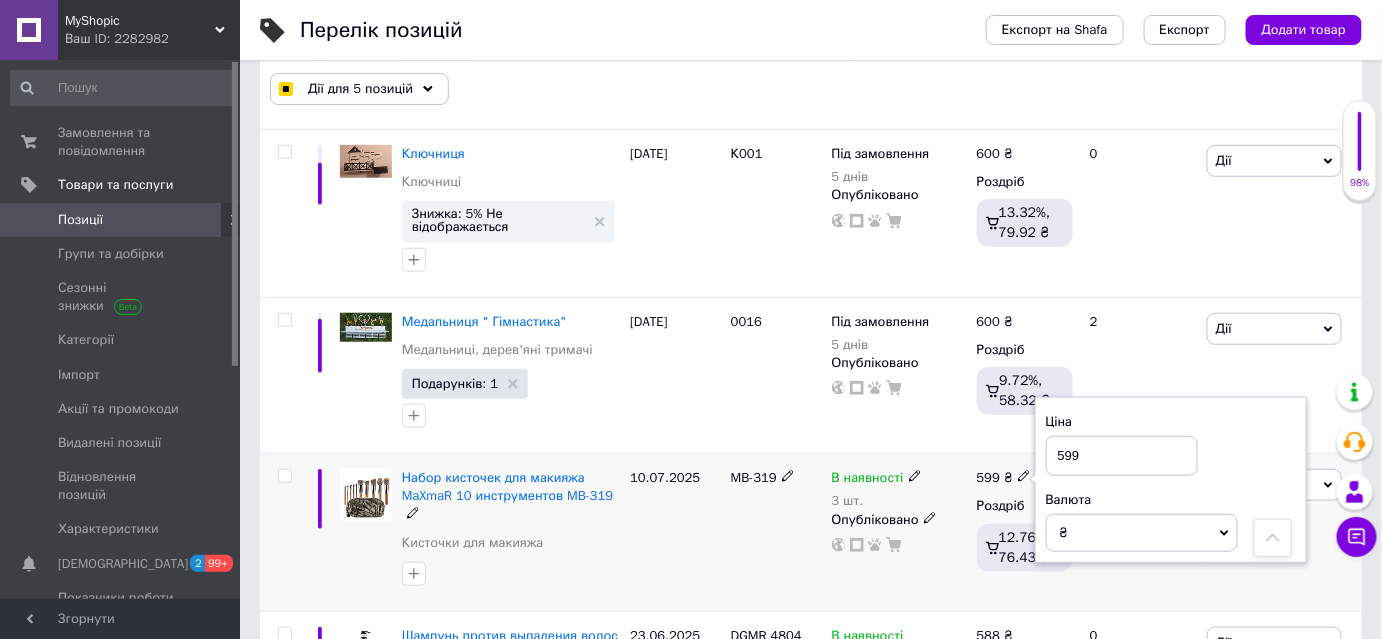 click on "599" at bounding box center (1122, 456) 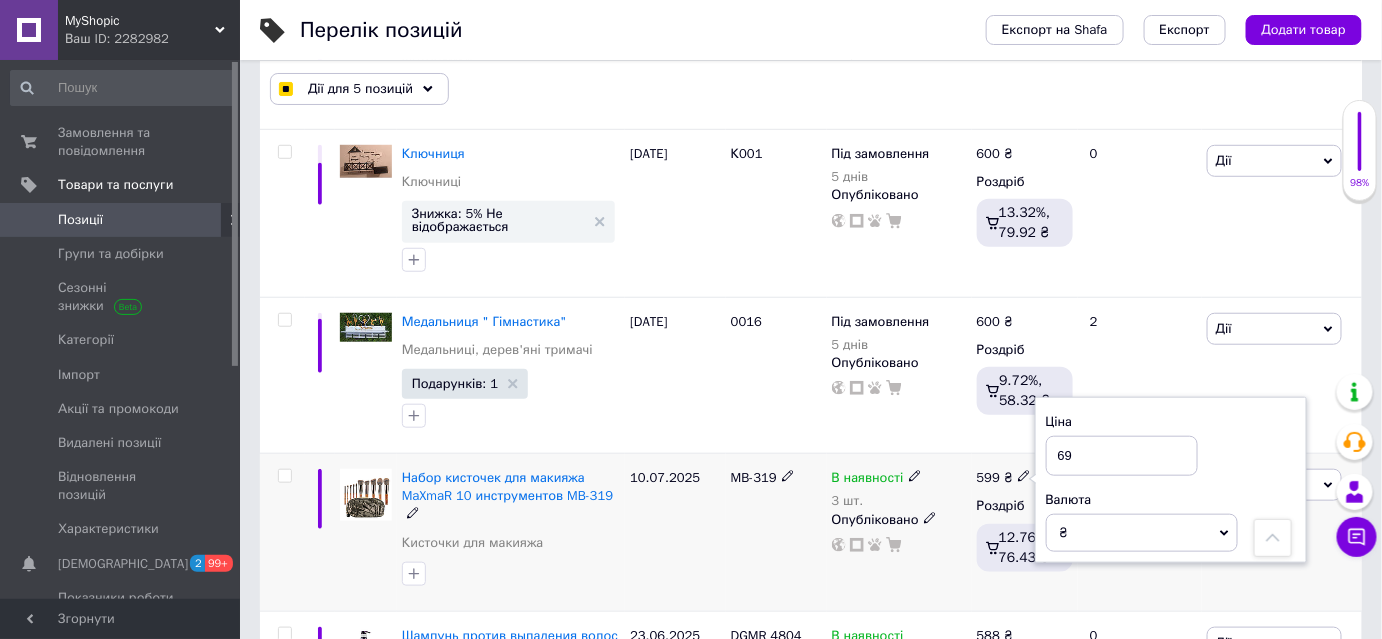 type on "649" 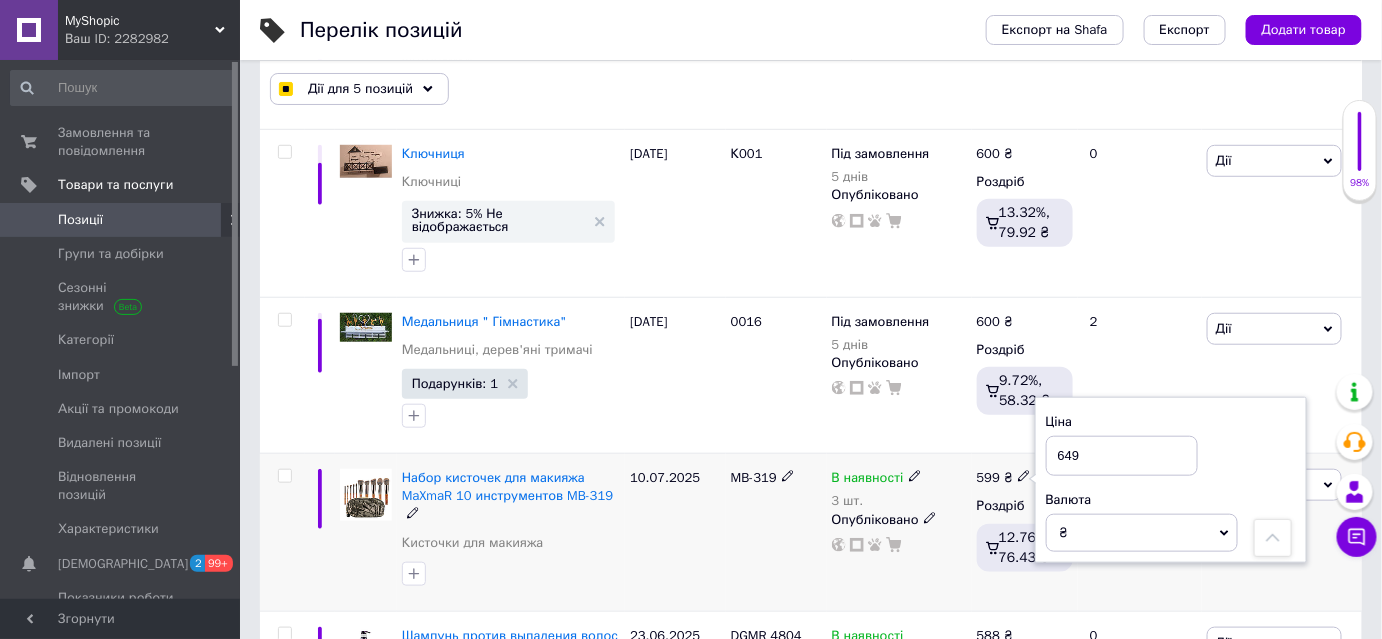 checkbox on "true" 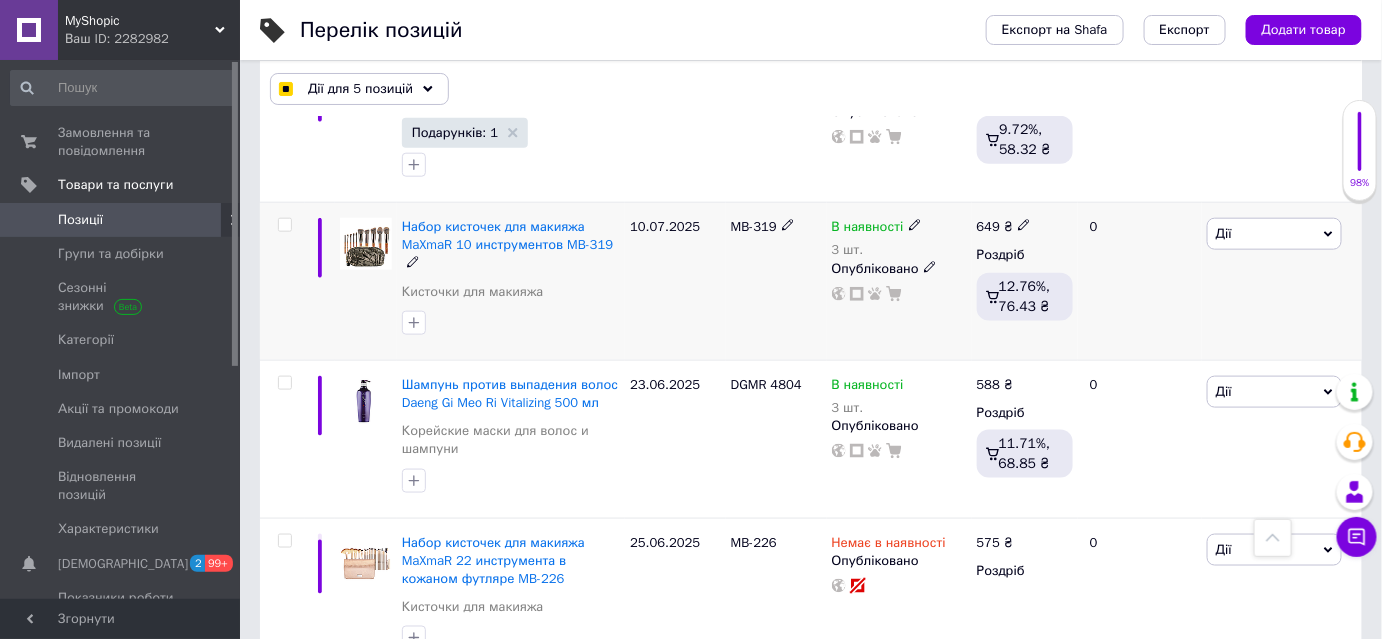 scroll, scrollTop: 5726, scrollLeft: 0, axis: vertical 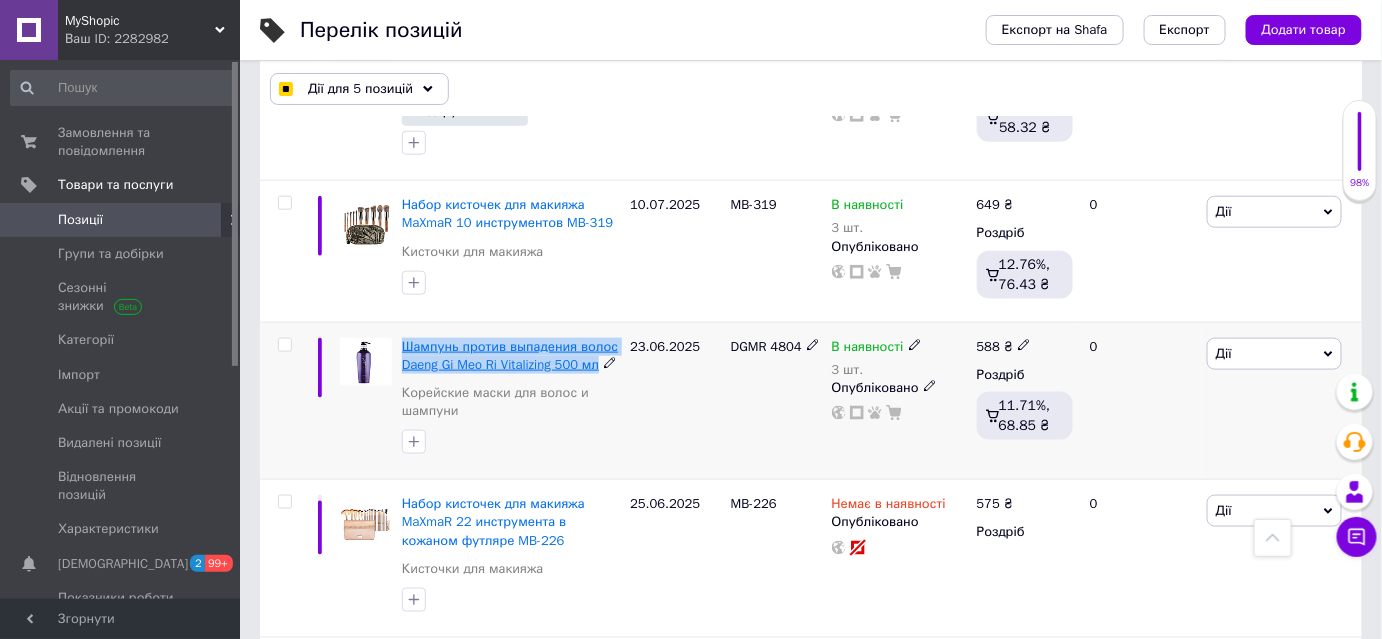 drag, startPoint x: 398, startPoint y: 260, endPoint x: 598, endPoint y: 281, distance: 201.09947 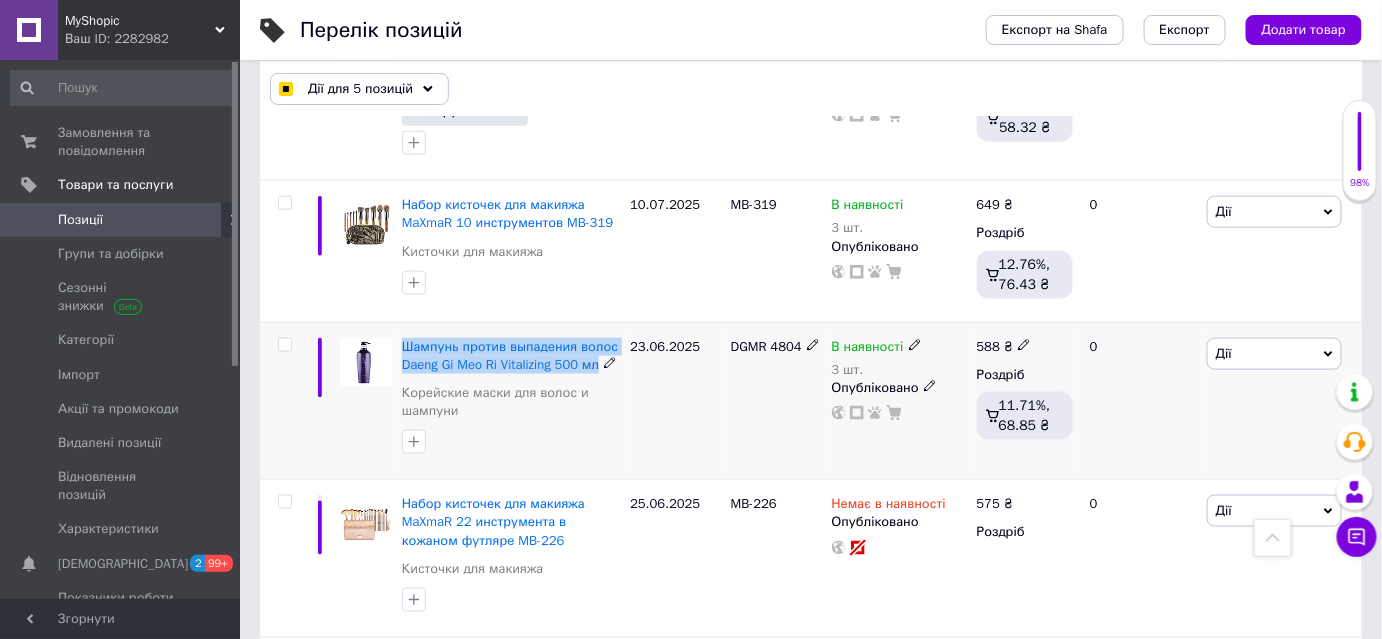 copy on "Шампунь против выпадения волос Daeng Gi Meo Ri Vitalizing 500 мл" 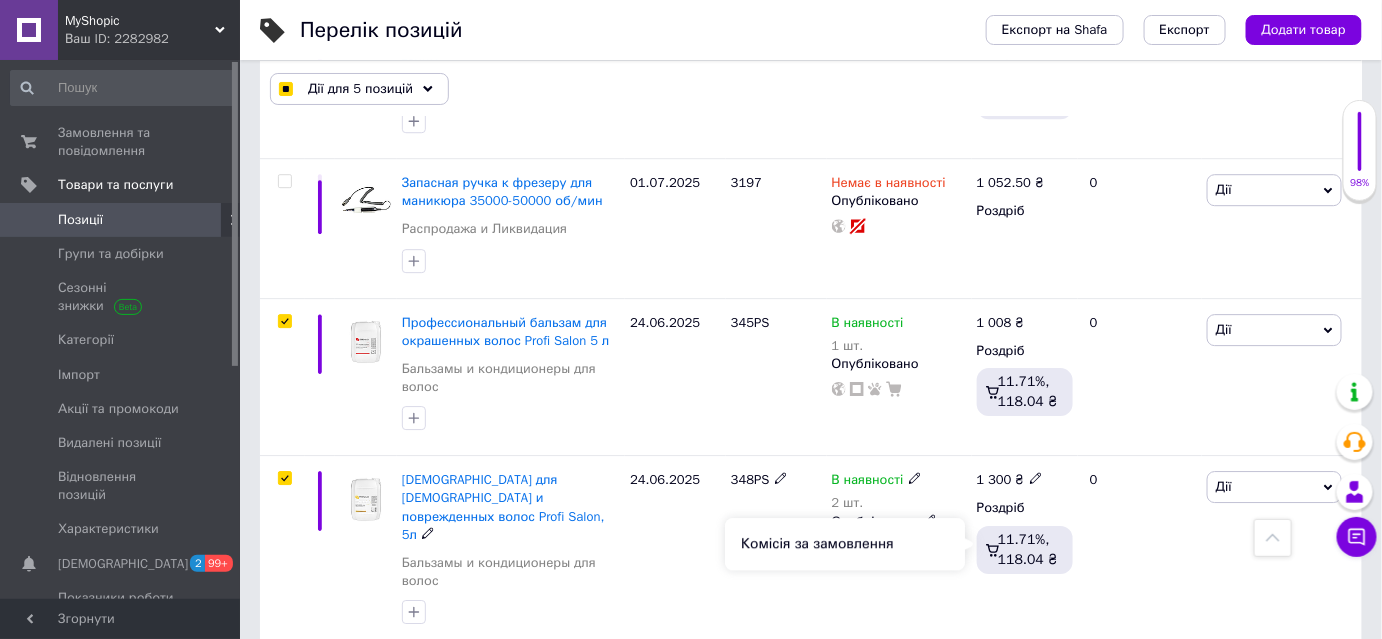 scroll, scrollTop: 1817, scrollLeft: 0, axis: vertical 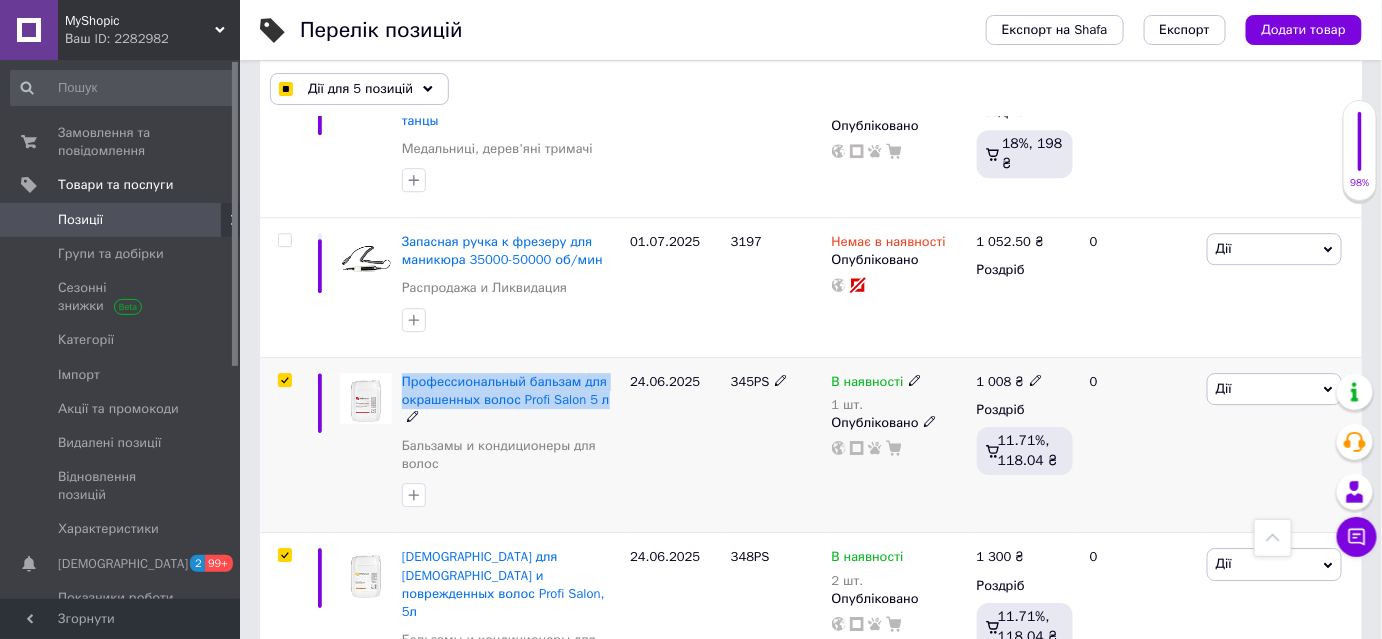 drag, startPoint x: 399, startPoint y: 373, endPoint x: 623, endPoint y: 388, distance: 224.50166 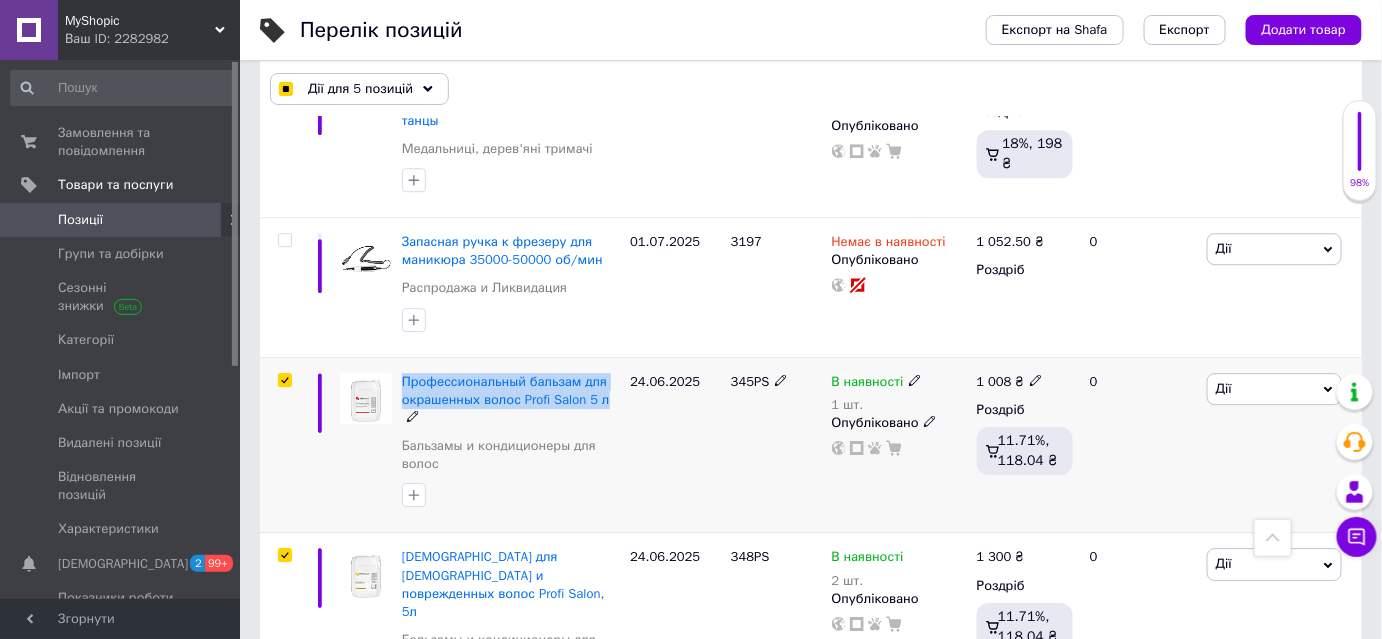 copy on "Профессиональный бальзам для окрашенных волос Profi Salon 5 л" 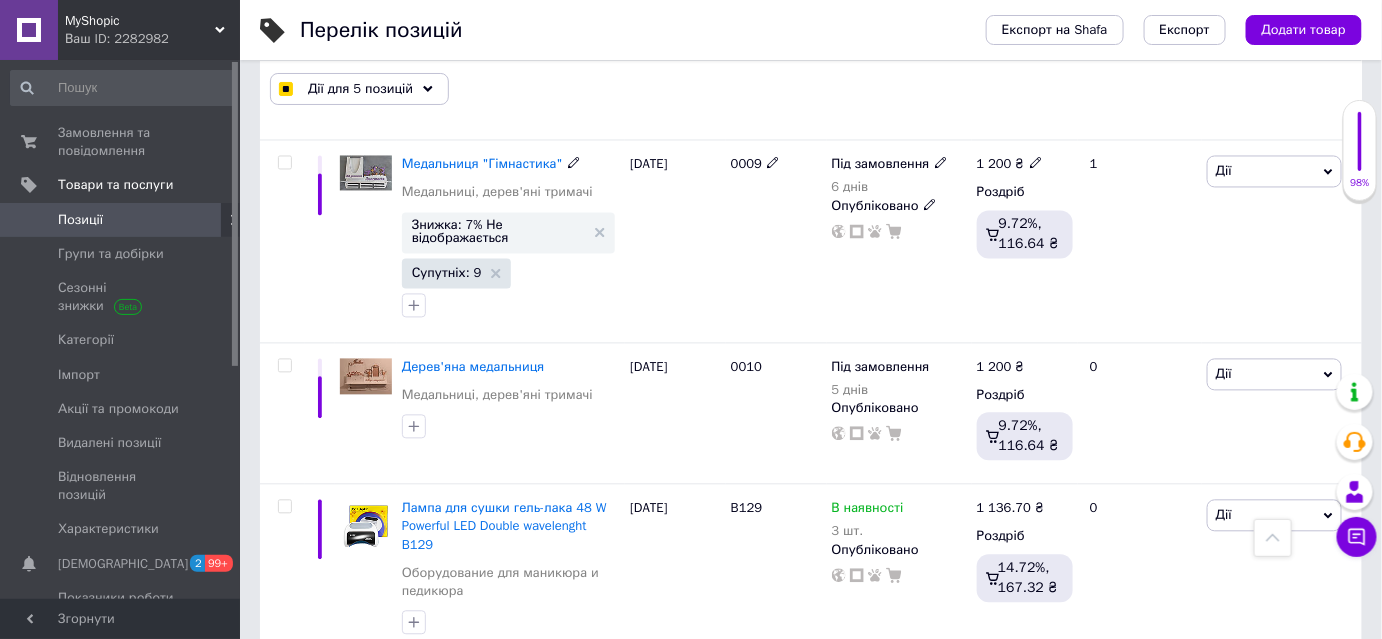 scroll, scrollTop: 1272, scrollLeft: 0, axis: vertical 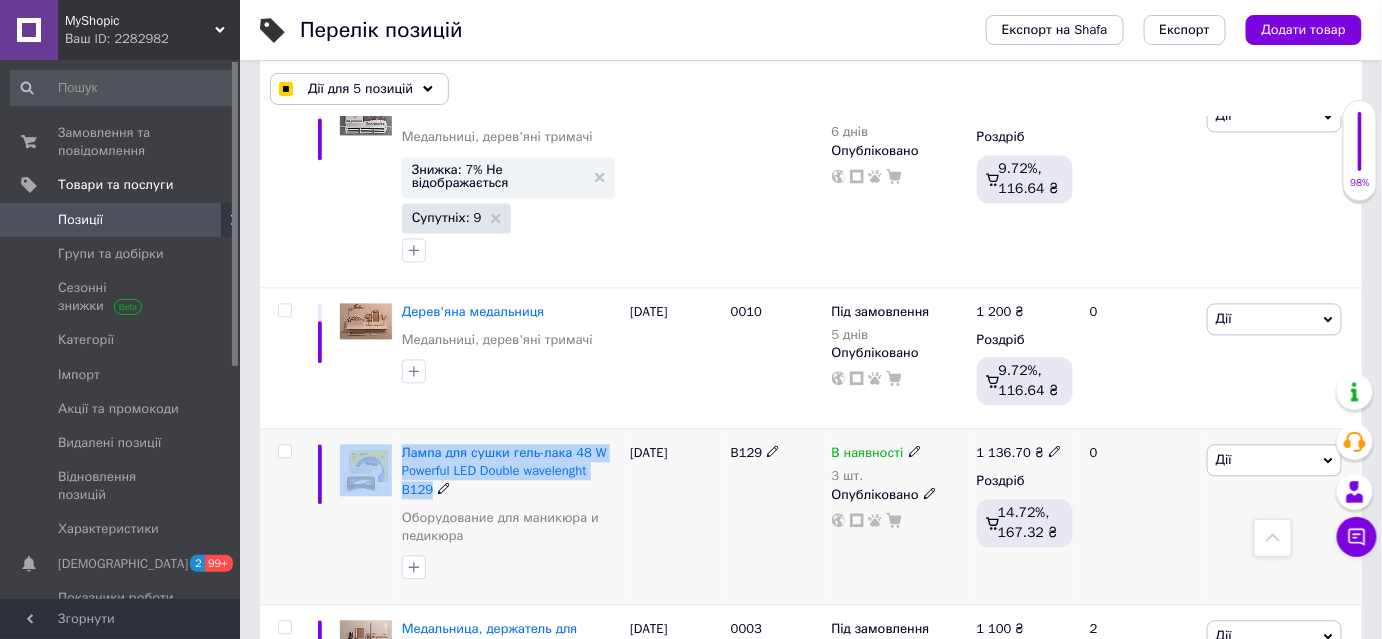 drag, startPoint x: 392, startPoint y: 447, endPoint x: 443, endPoint y: 484, distance: 63.007935 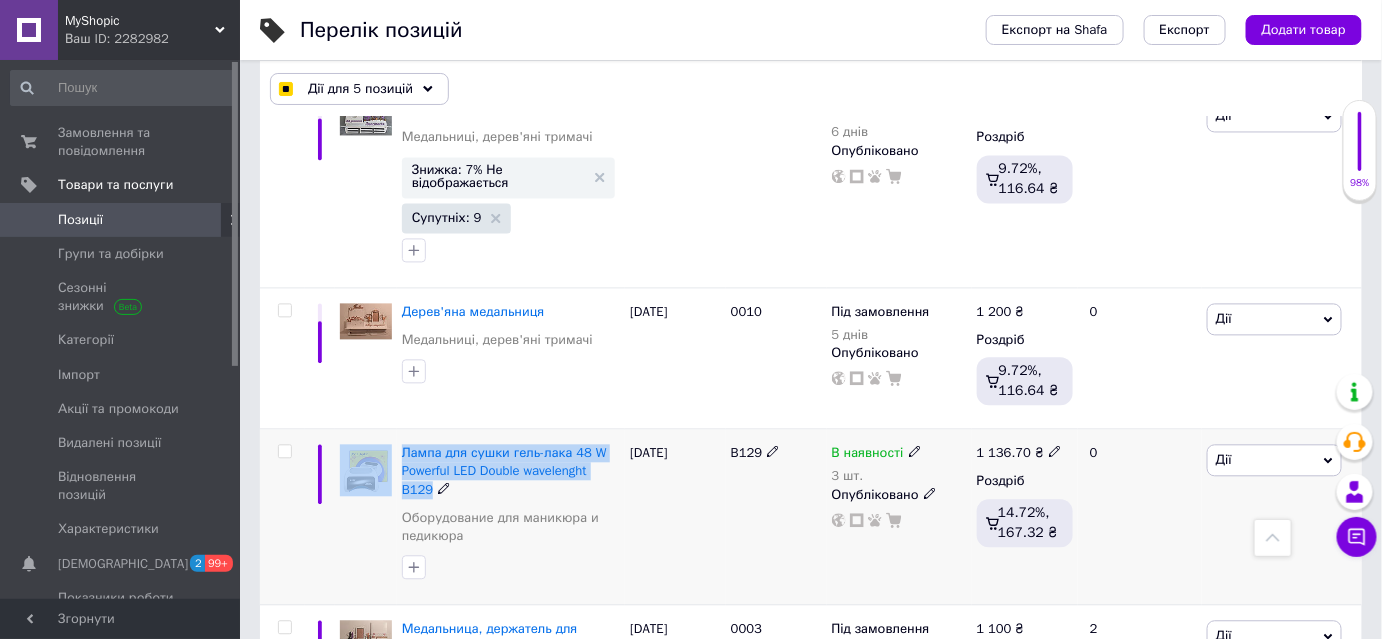 copy on "Лампа для сушки гель-лака 48 W Powerful LED Double wavelenght B129" 